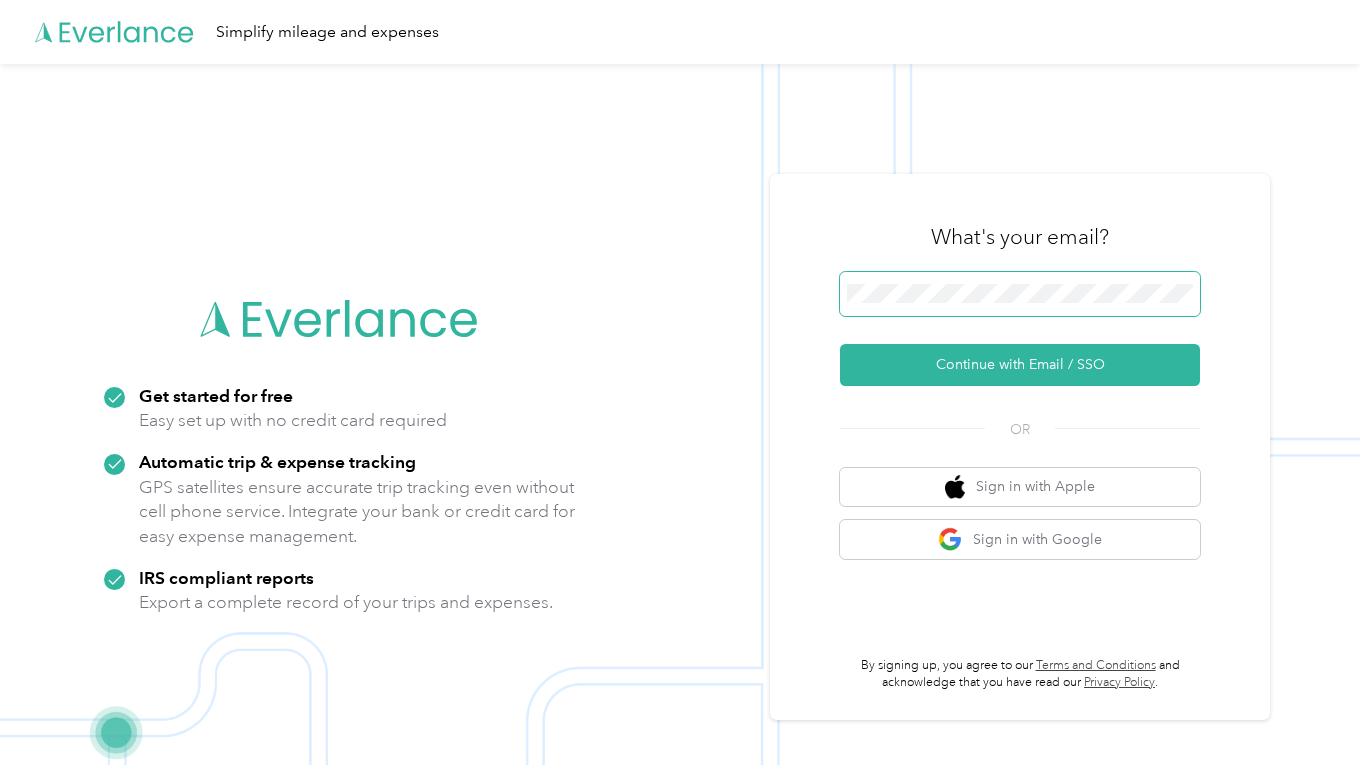 scroll, scrollTop: 0, scrollLeft: 0, axis: both 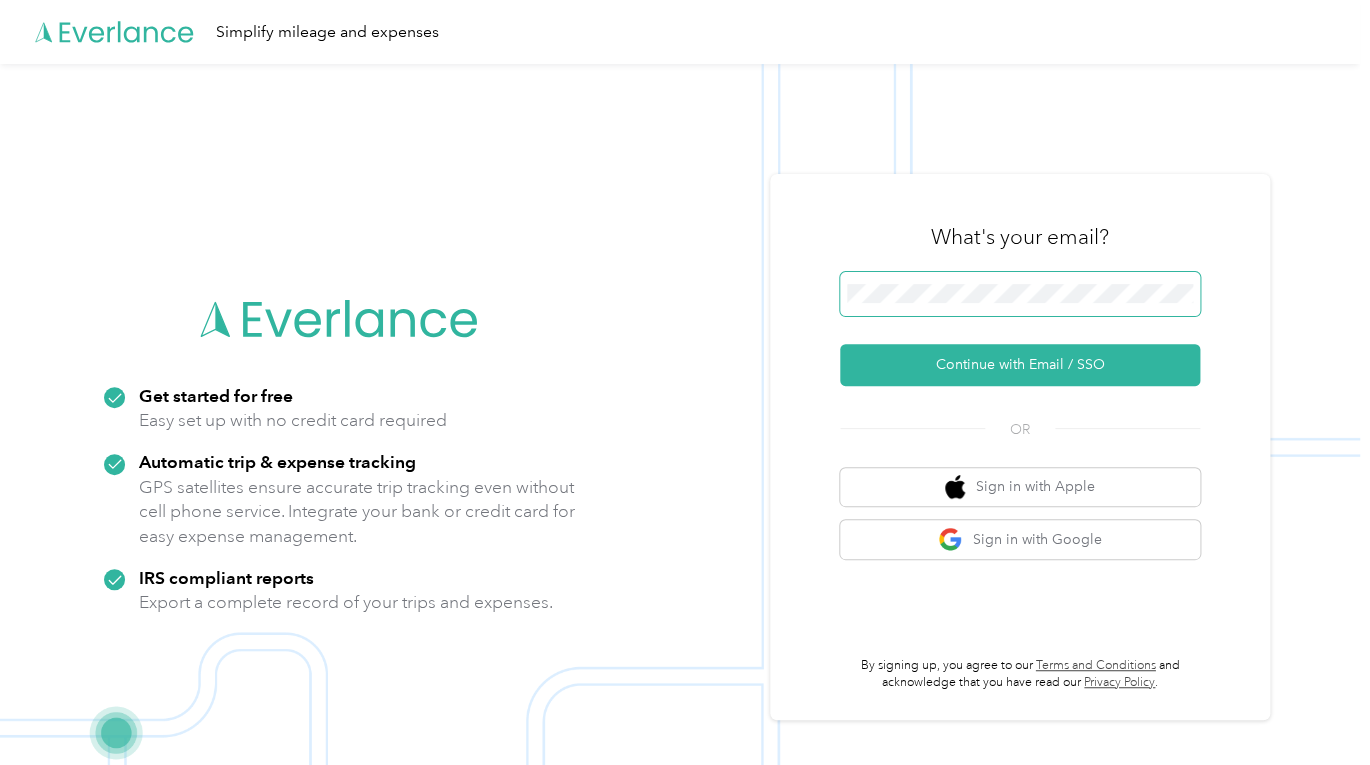 click on "Continue with Email / SSO" at bounding box center [1020, 365] 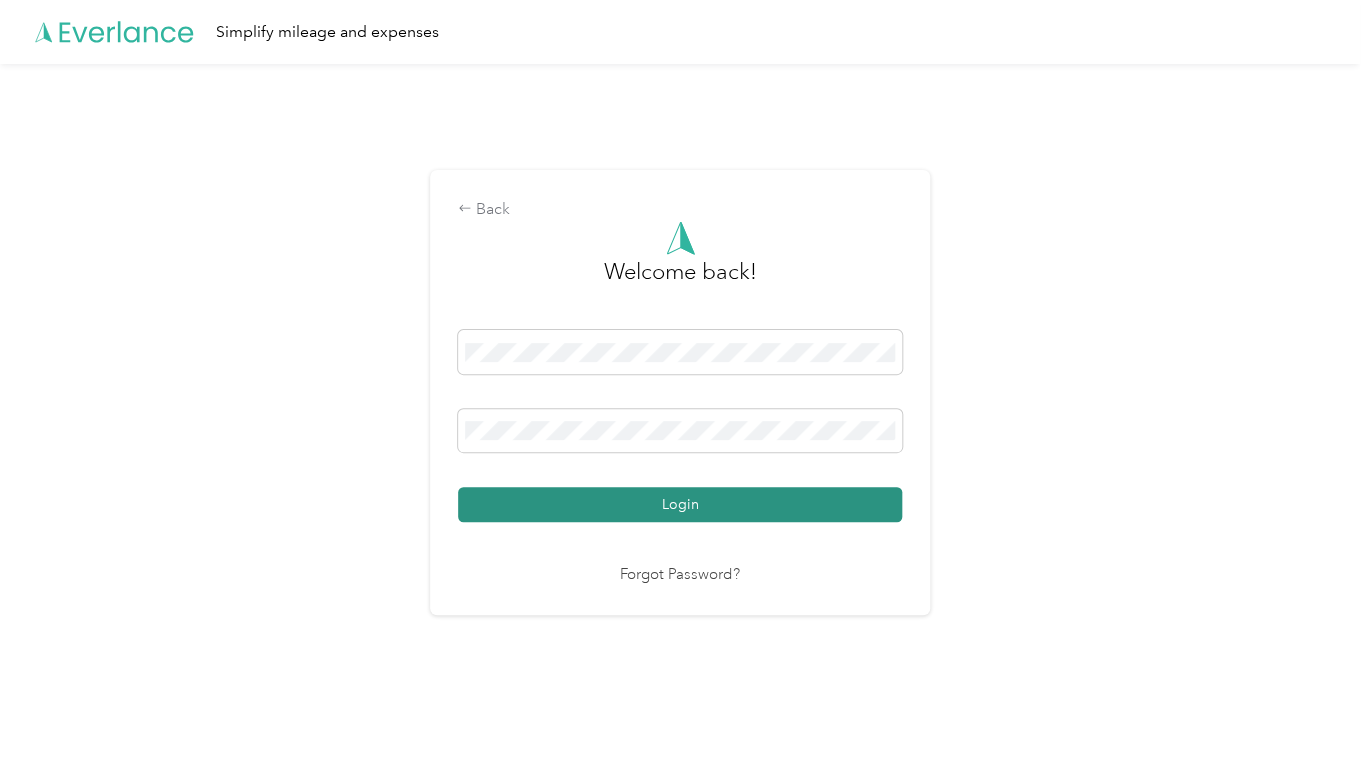 click on "Login" at bounding box center [680, 504] 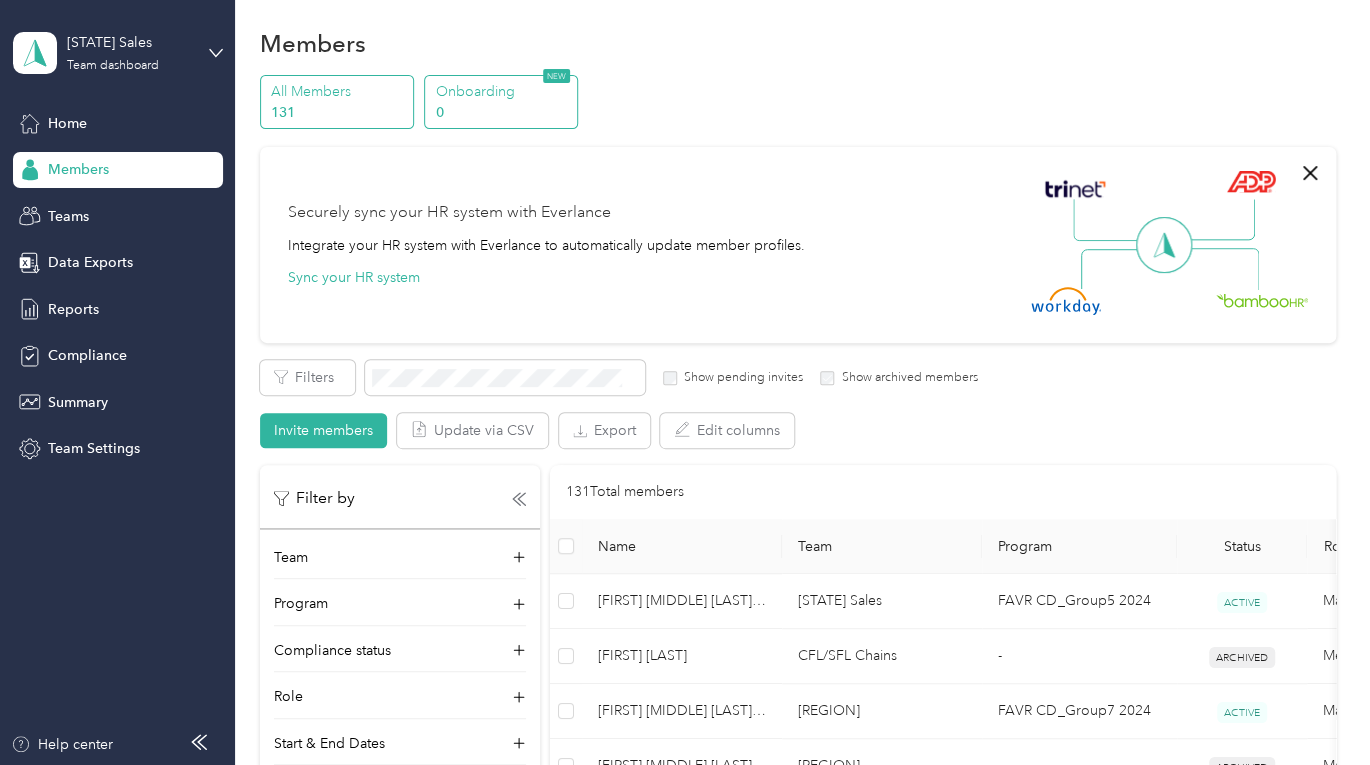 scroll, scrollTop: 0, scrollLeft: 0, axis: both 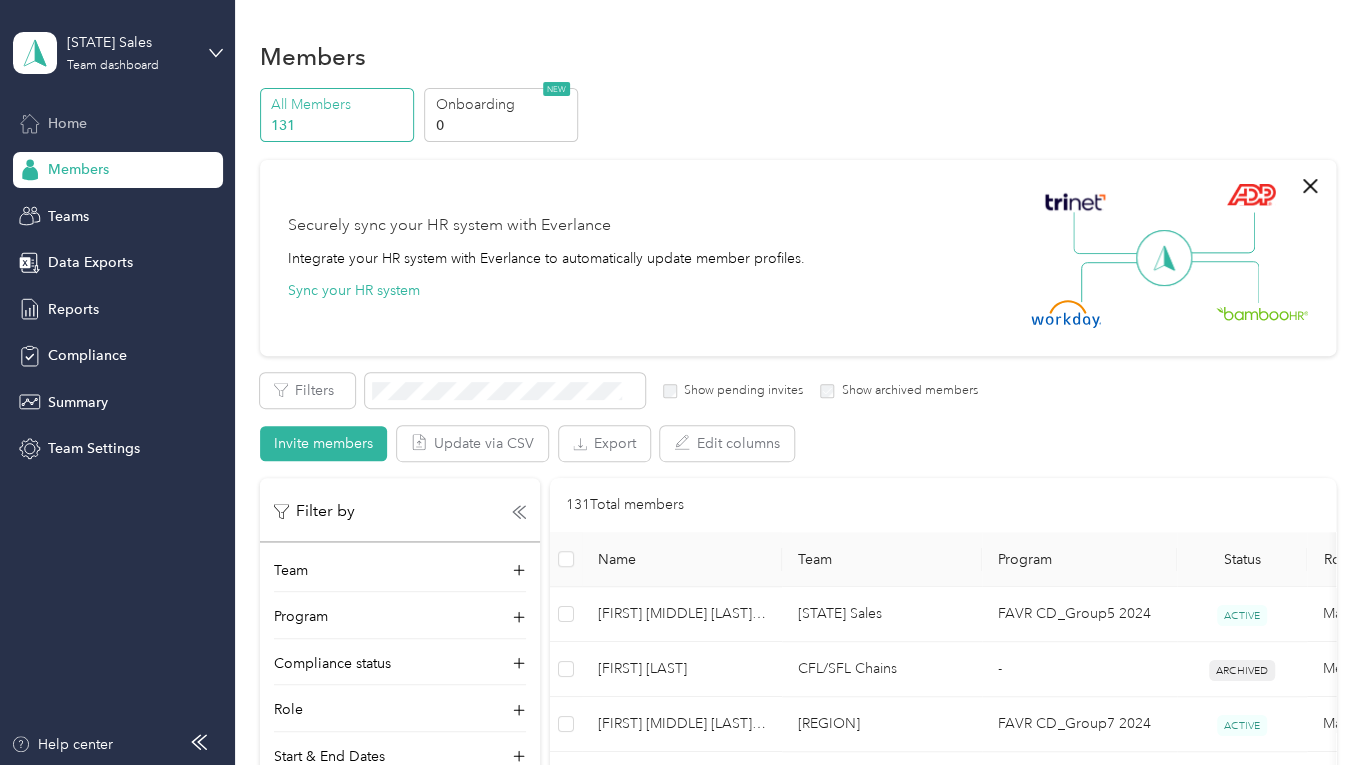 click on "Home" at bounding box center (67, 123) 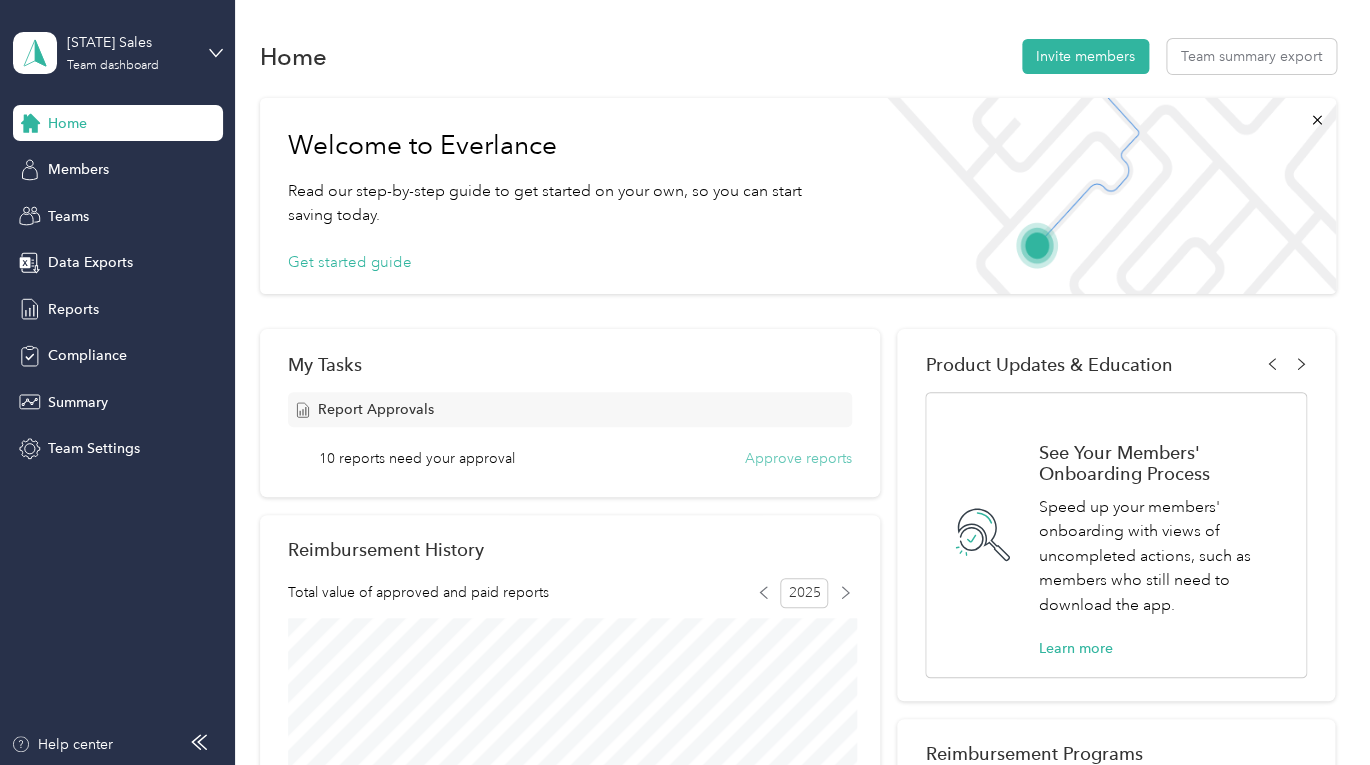 click on "Approve reports" at bounding box center [798, 458] 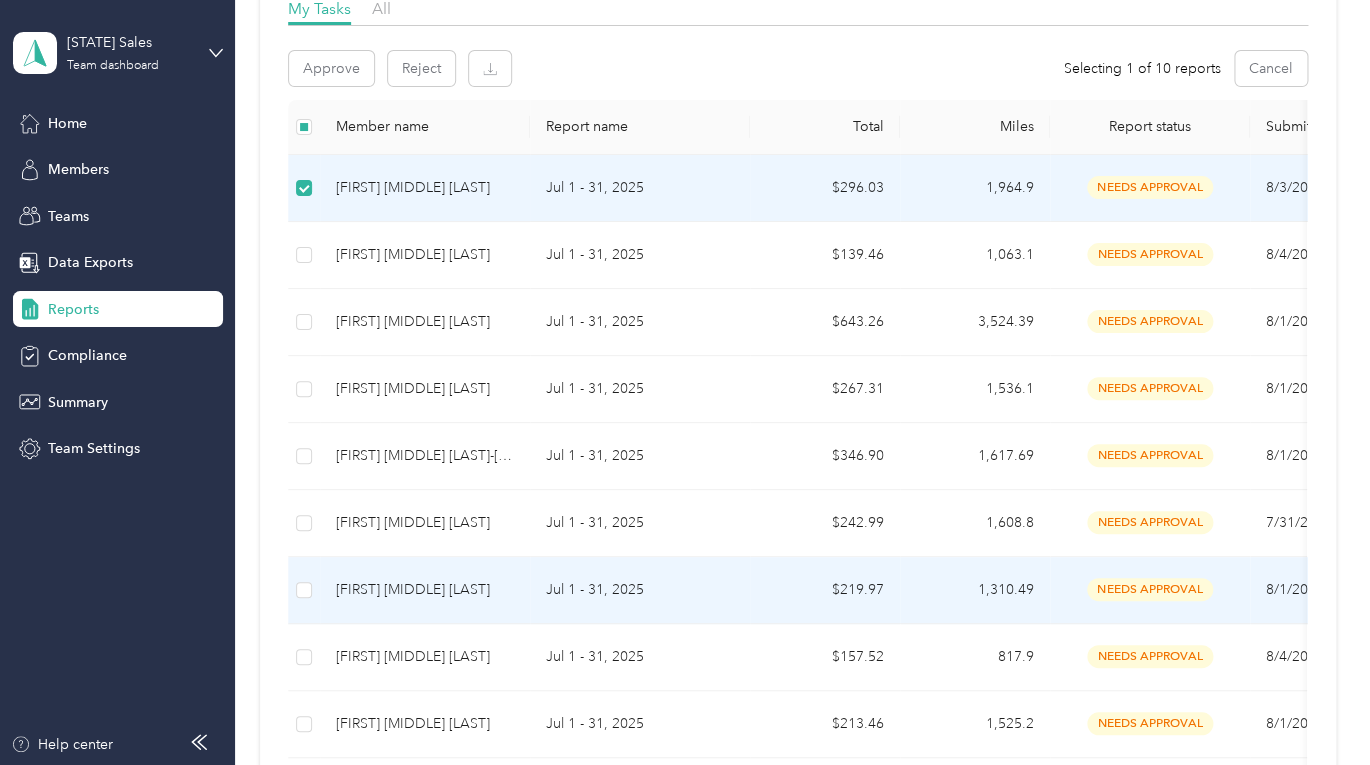 scroll, scrollTop: 519, scrollLeft: 0, axis: vertical 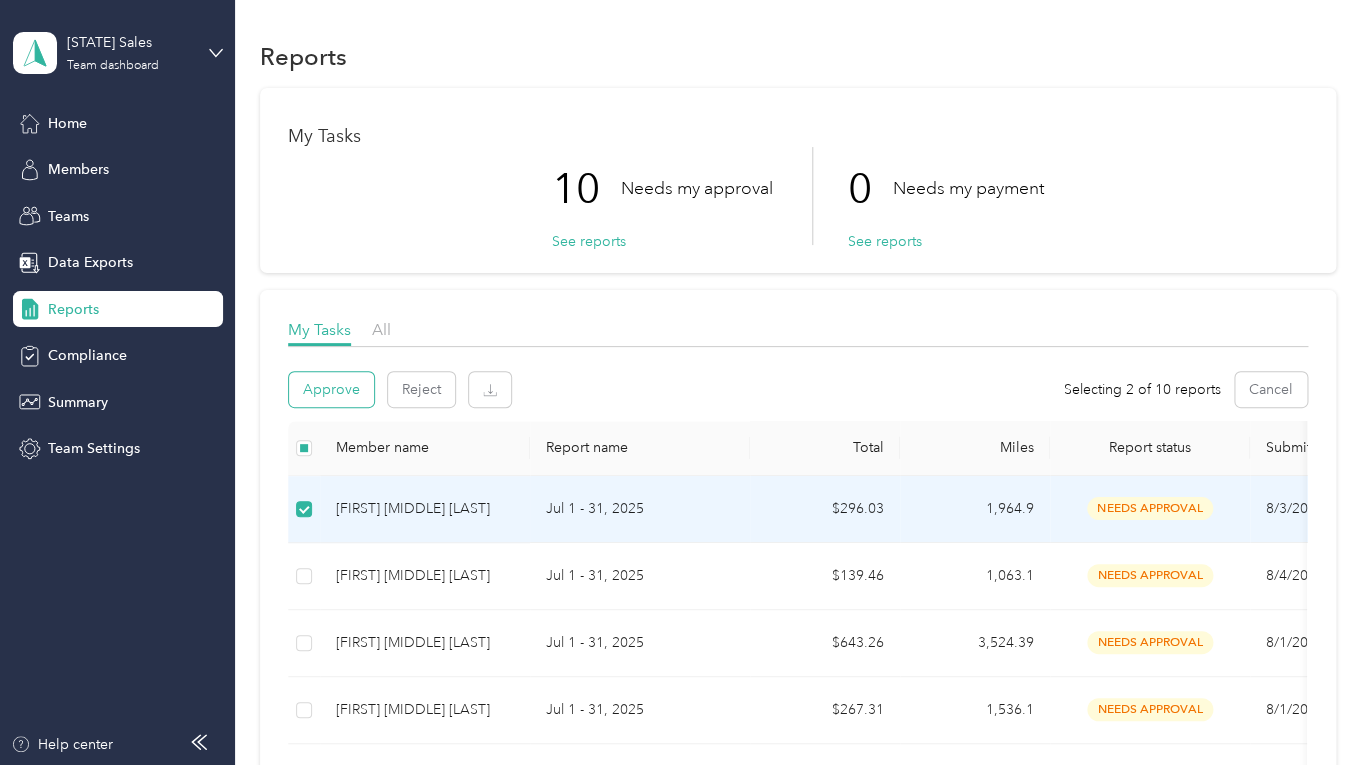 click on "Approve" at bounding box center [331, 389] 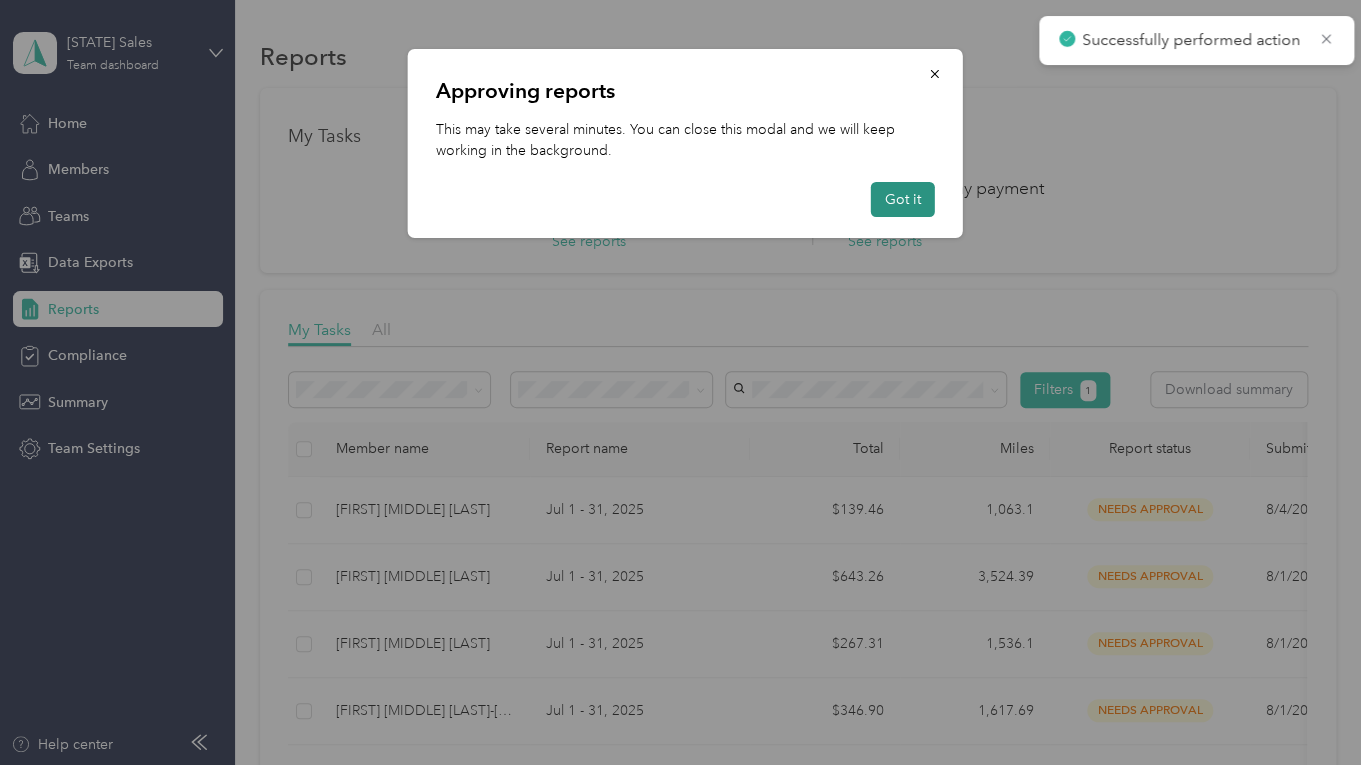 click on "Got it" at bounding box center [903, 199] 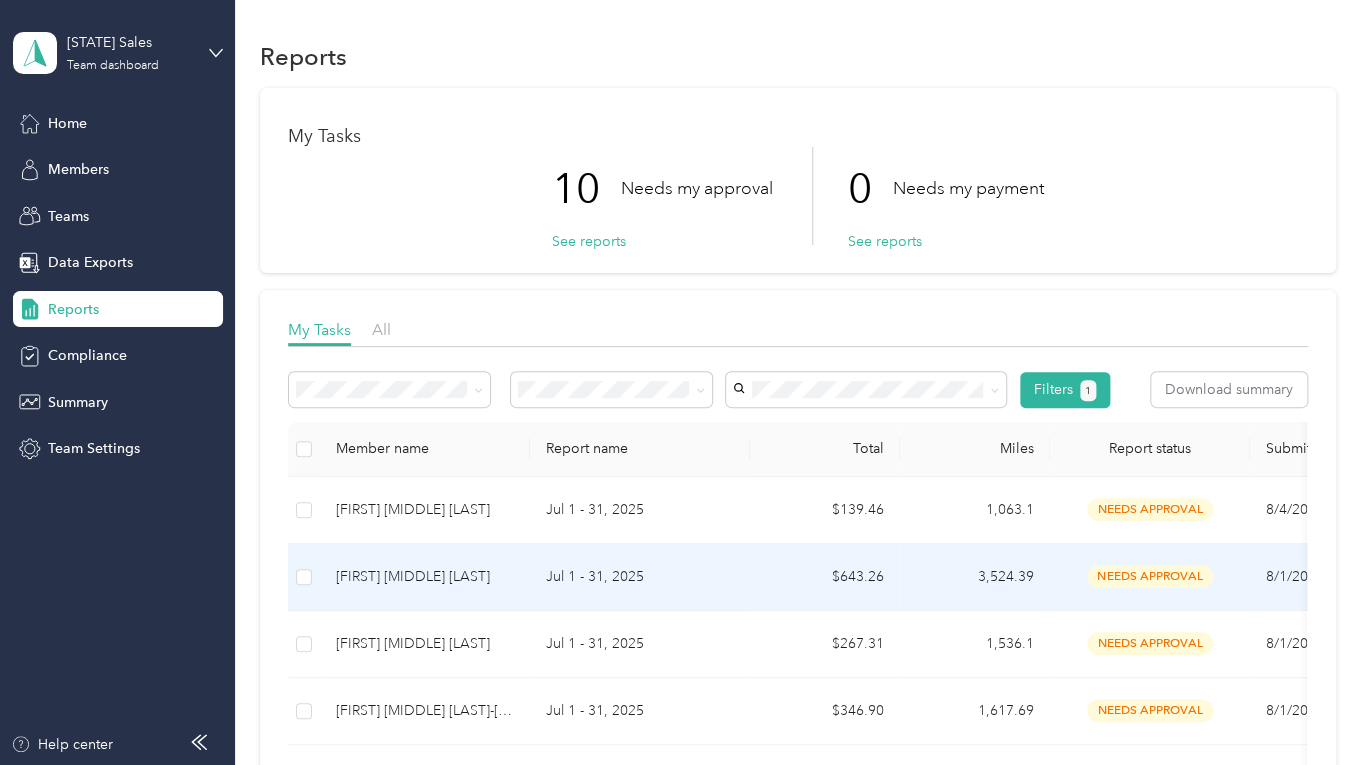 click on "[FIRST] [MIDDLE] [LAST]" at bounding box center (425, 577) 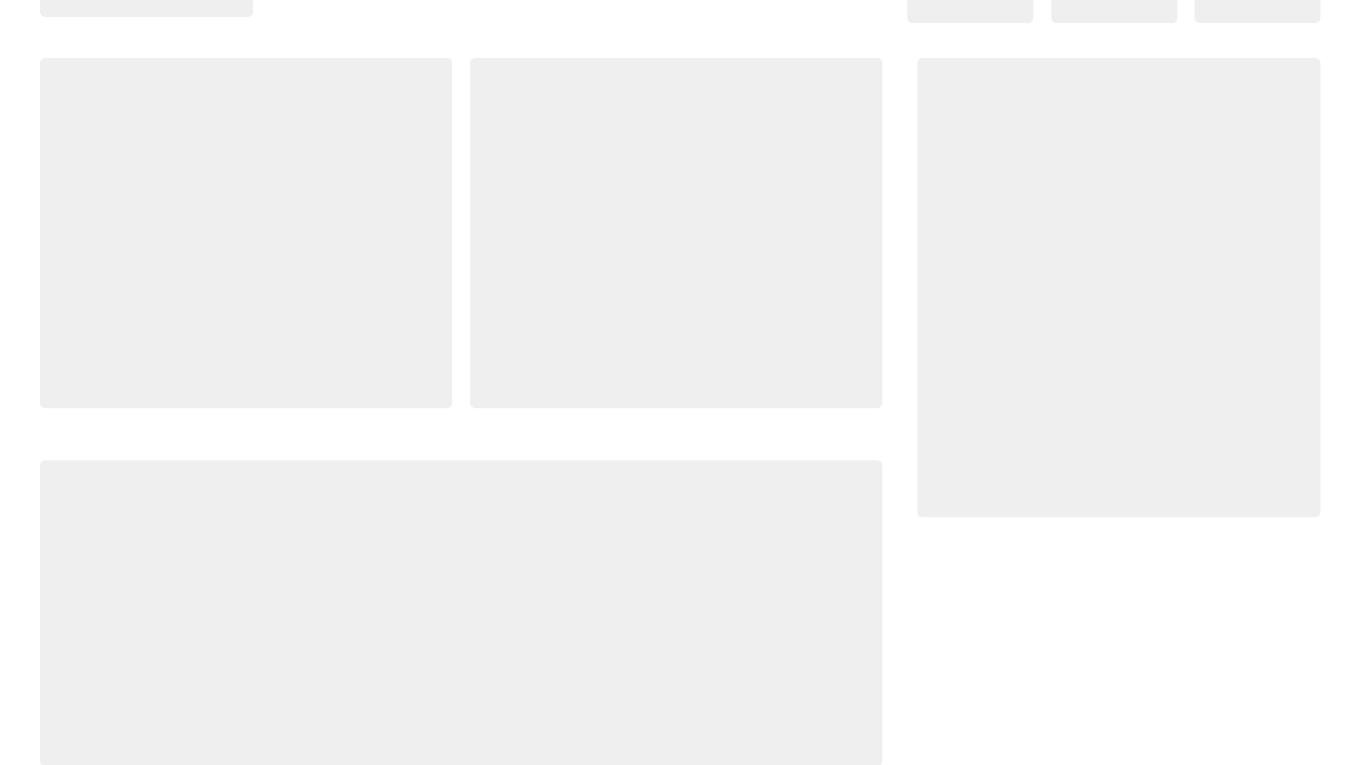 scroll, scrollTop: 88, scrollLeft: 0, axis: vertical 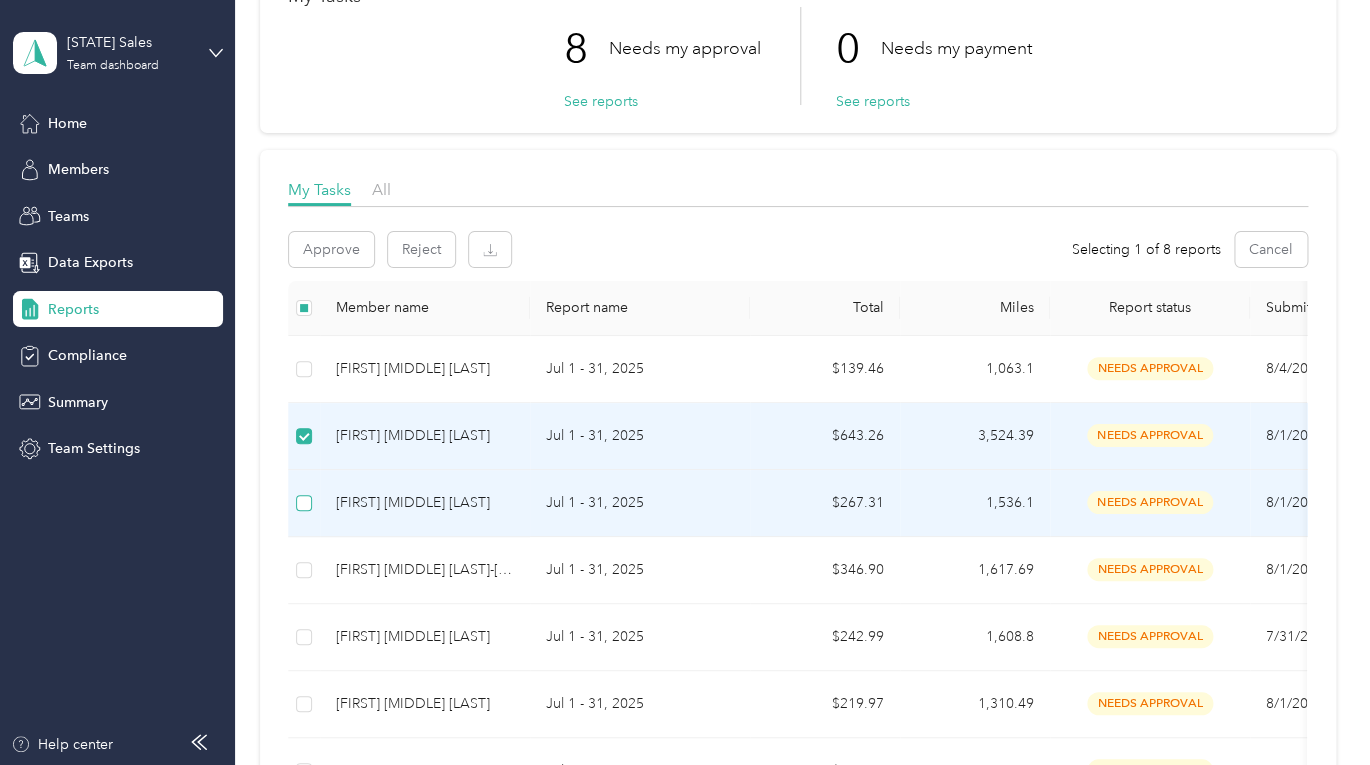 click at bounding box center (304, 503) 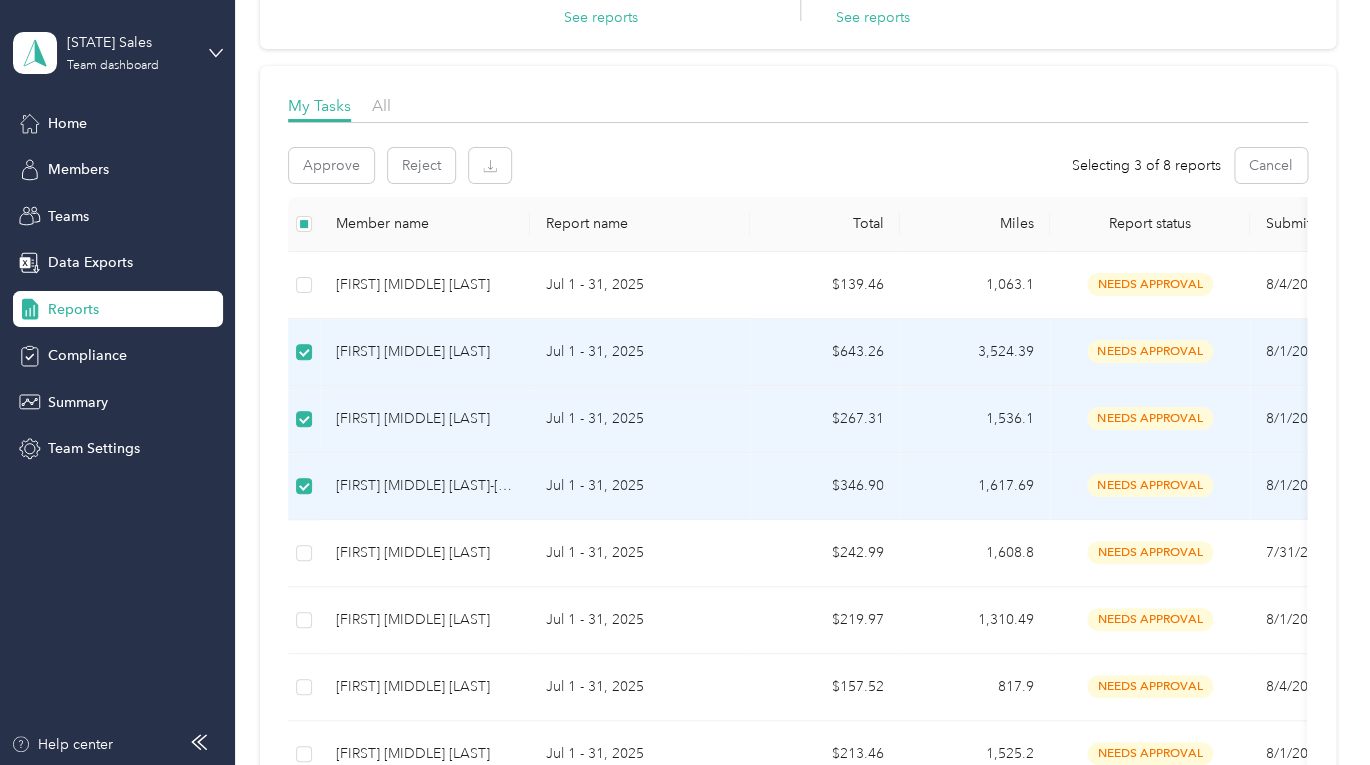 scroll, scrollTop: 240, scrollLeft: 0, axis: vertical 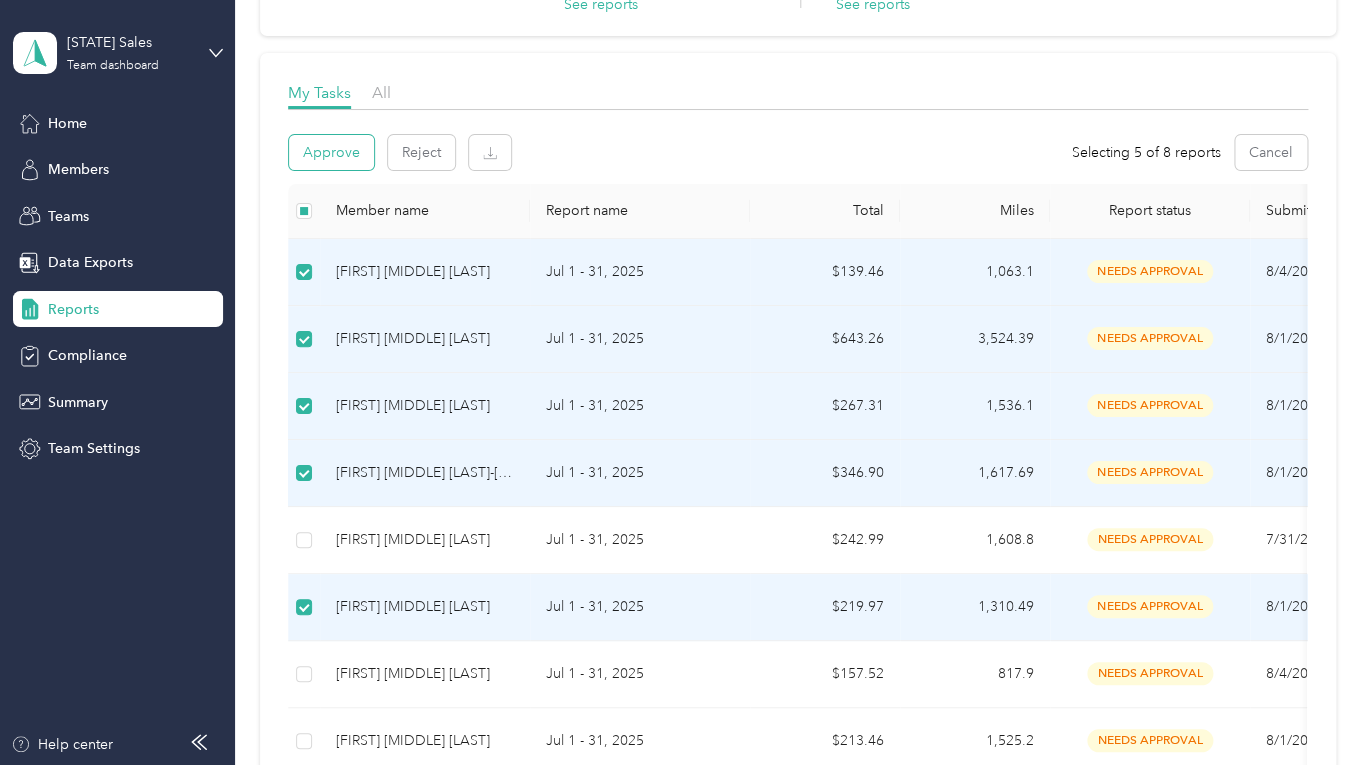 click on "Approve" at bounding box center [331, 152] 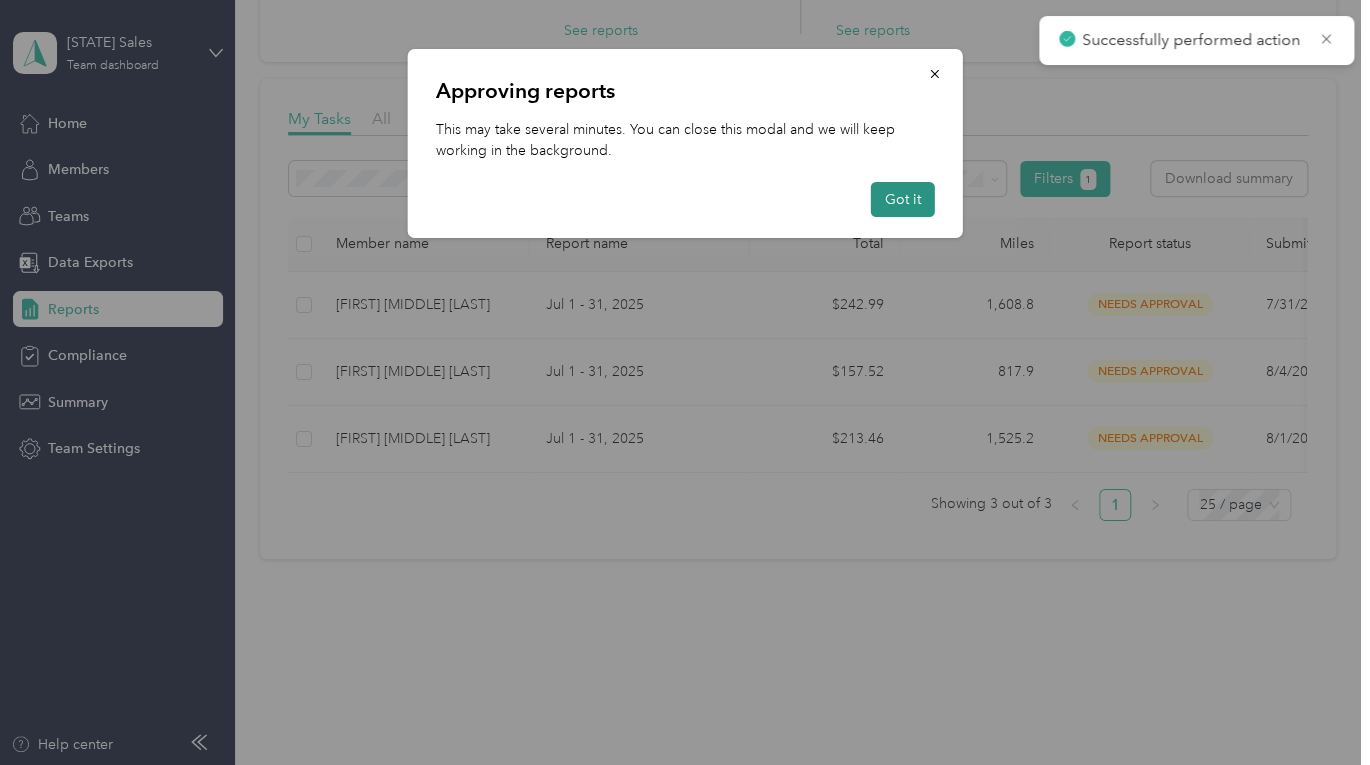 click on "Got it" at bounding box center (903, 199) 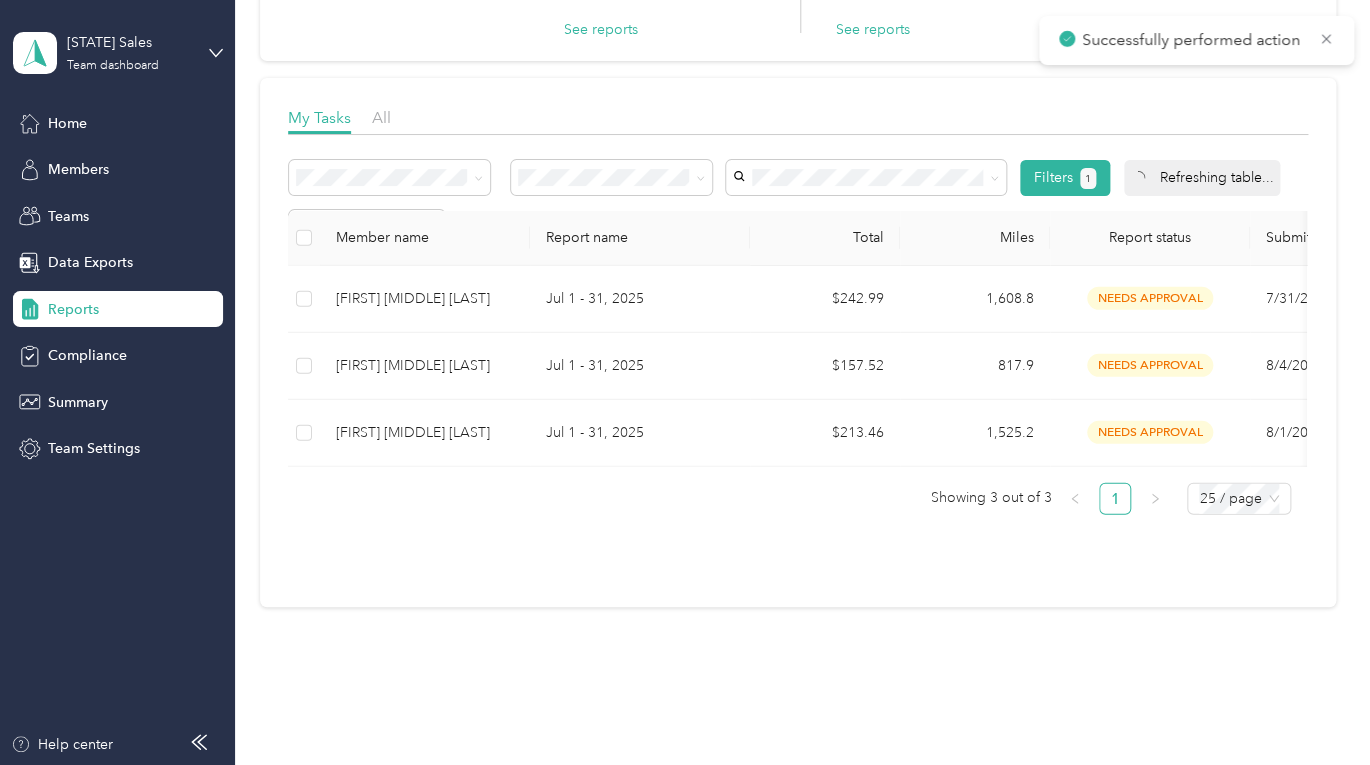 scroll, scrollTop: 212, scrollLeft: 0, axis: vertical 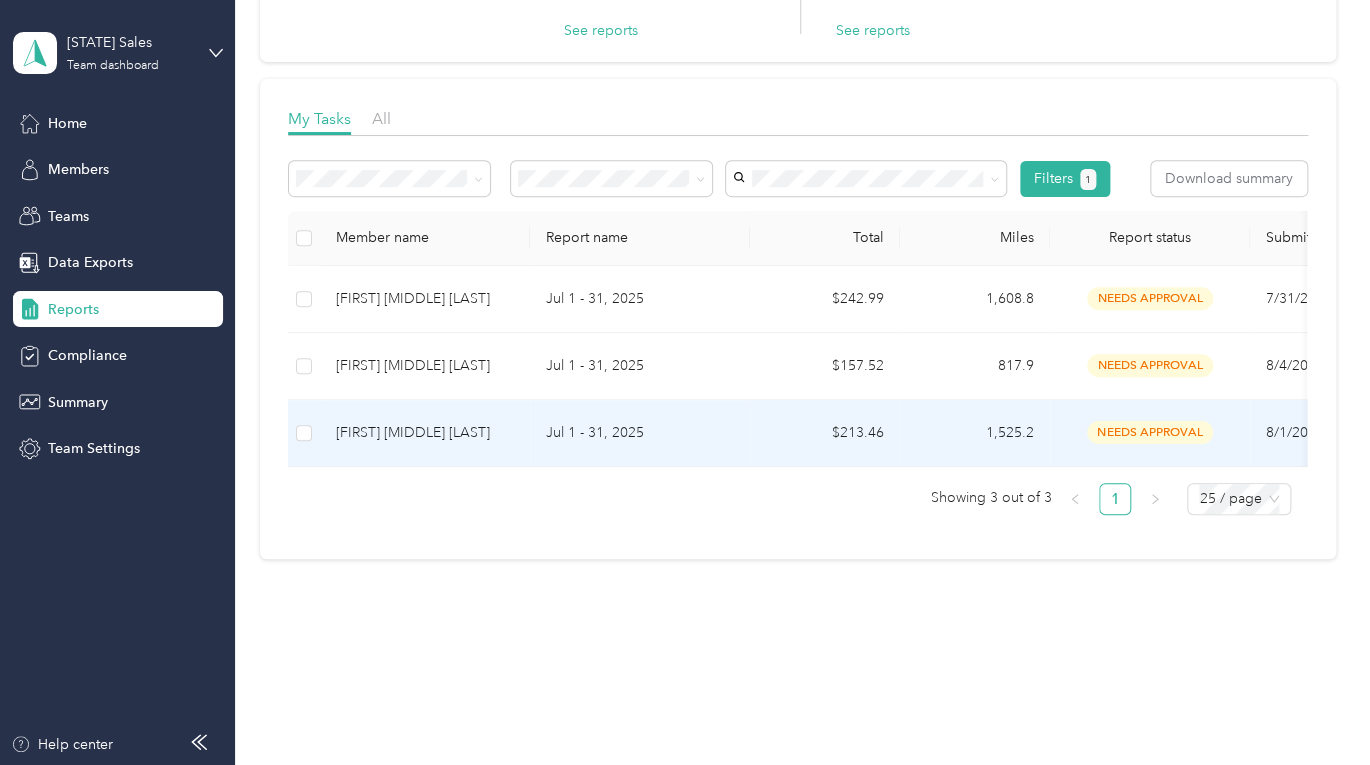 click on "[FIRST] [MIDDLE] [LAST]" at bounding box center (425, 433) 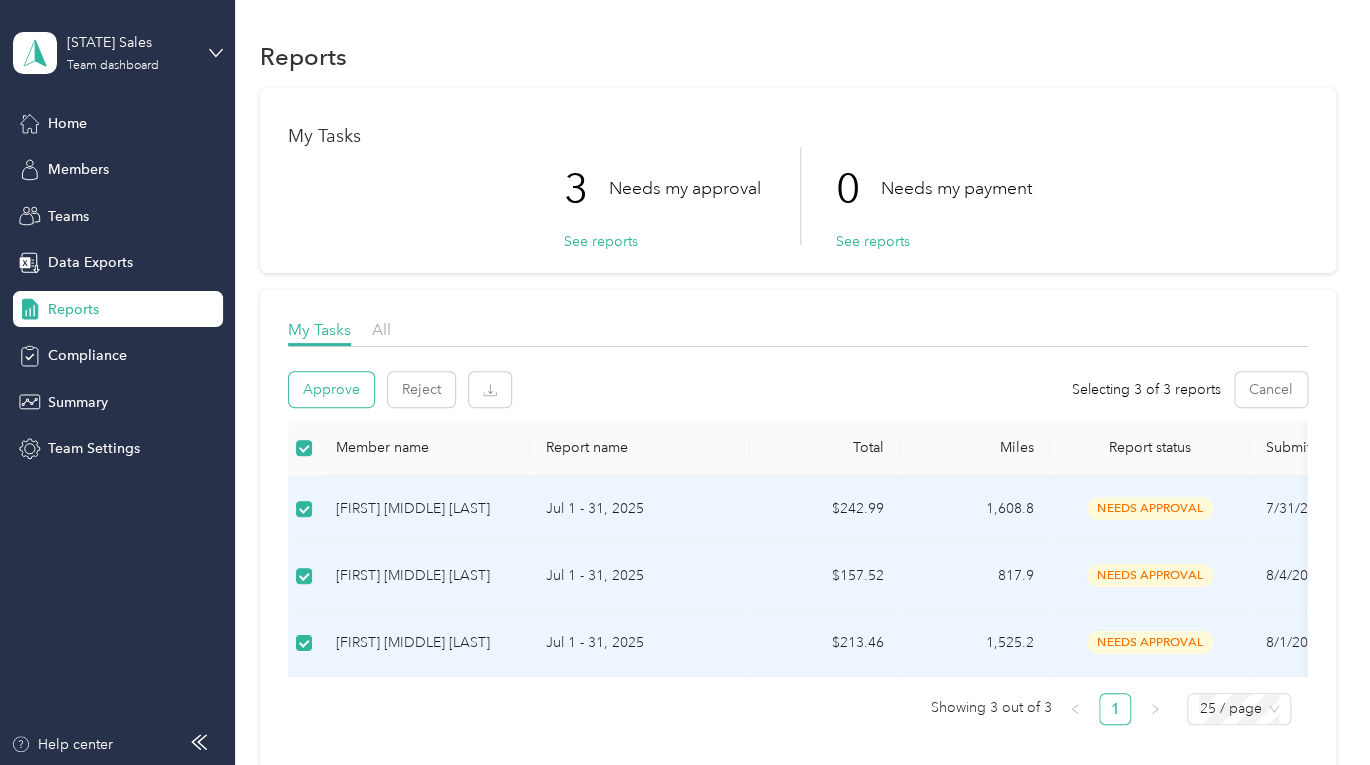 click on "Approve" at bounding box center [331, 389] 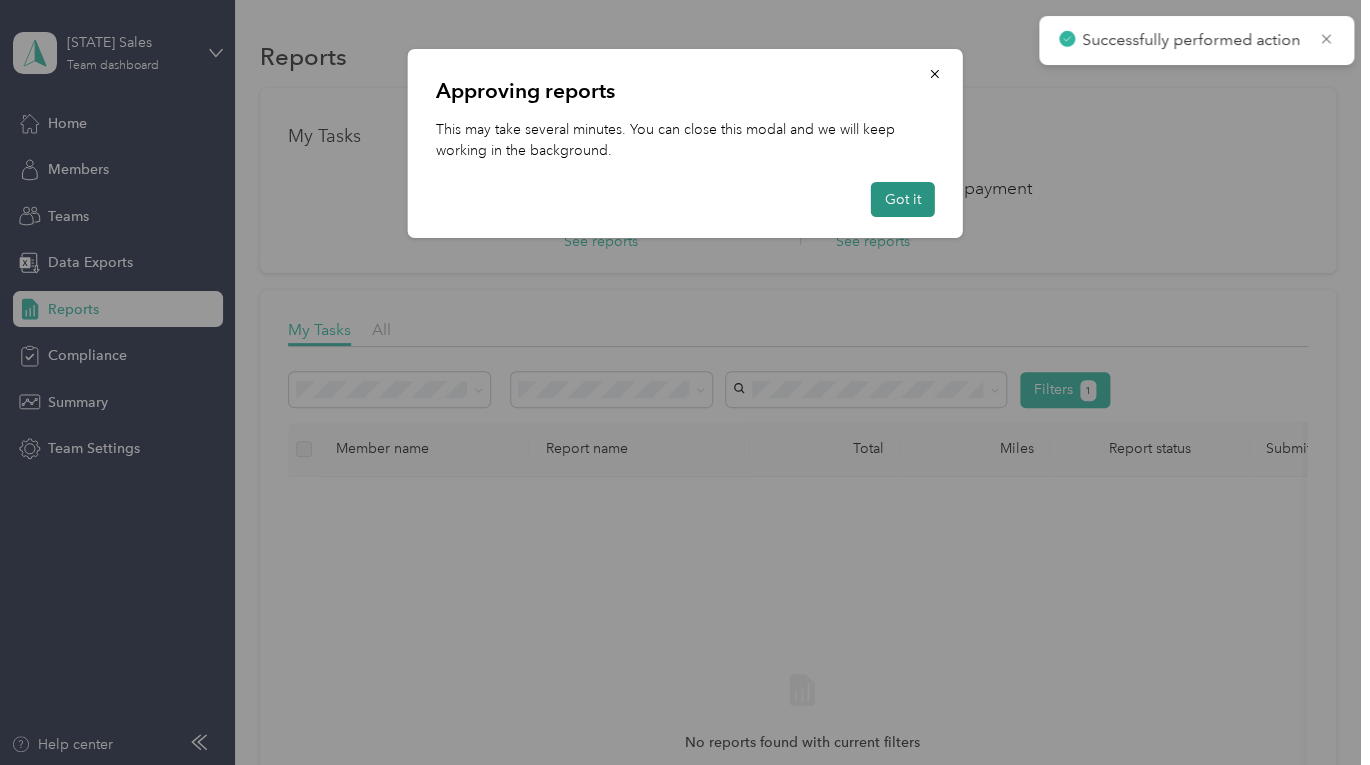 click on "Got it" at bounding box center [903, 199] 